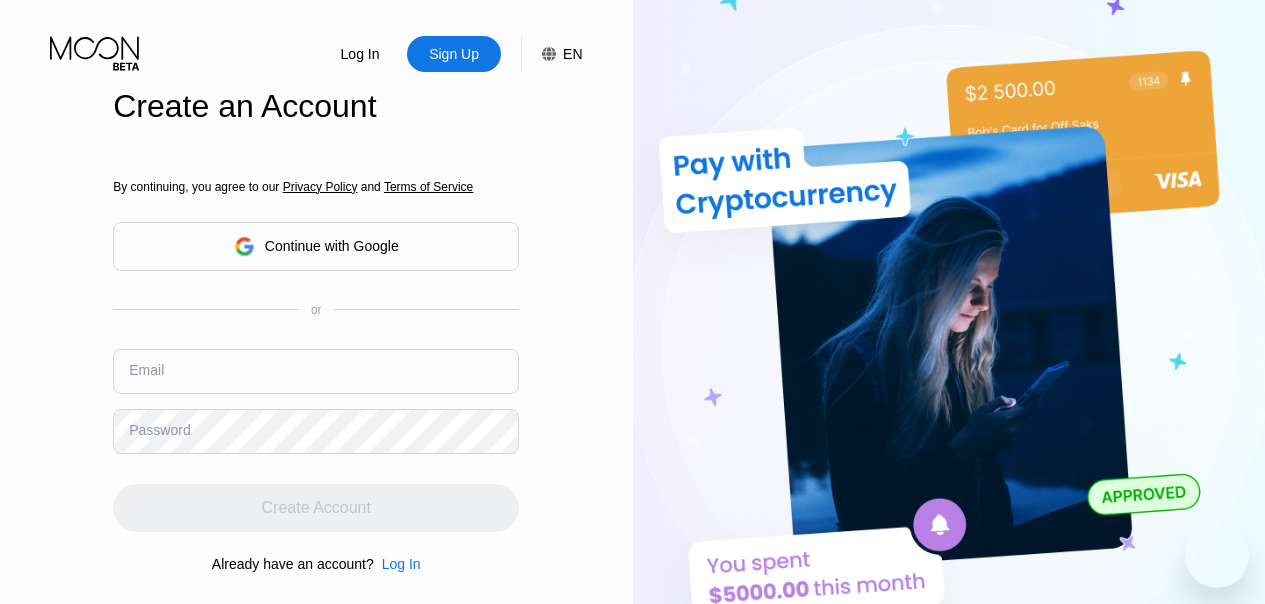 scroll, scrollTop: 0, scrollLeft: 0, axis: both 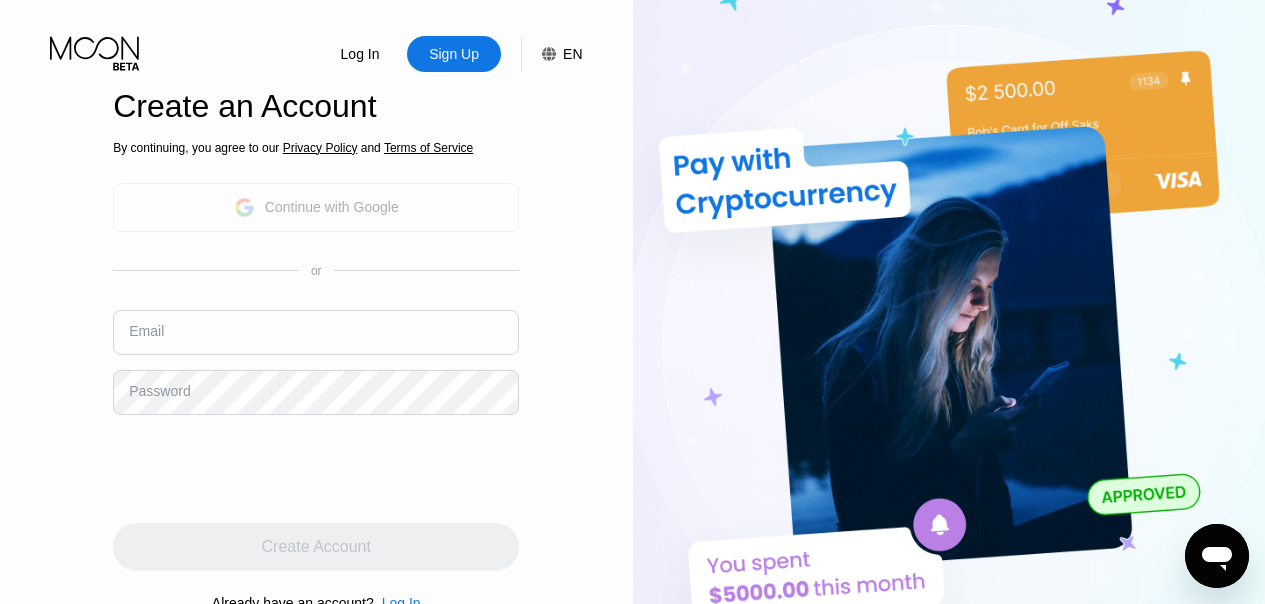 click on "Continue with Google" at bounding box center [316, 207] 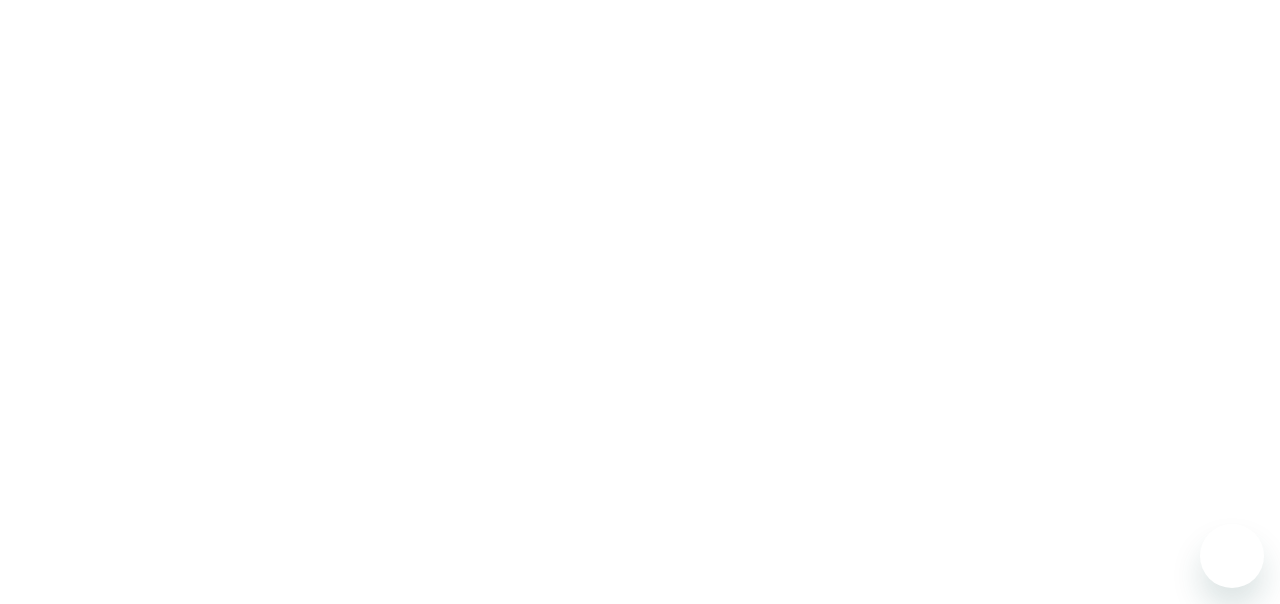 scroll, scrollTop: 0, scrollLeft: 0, axis: both 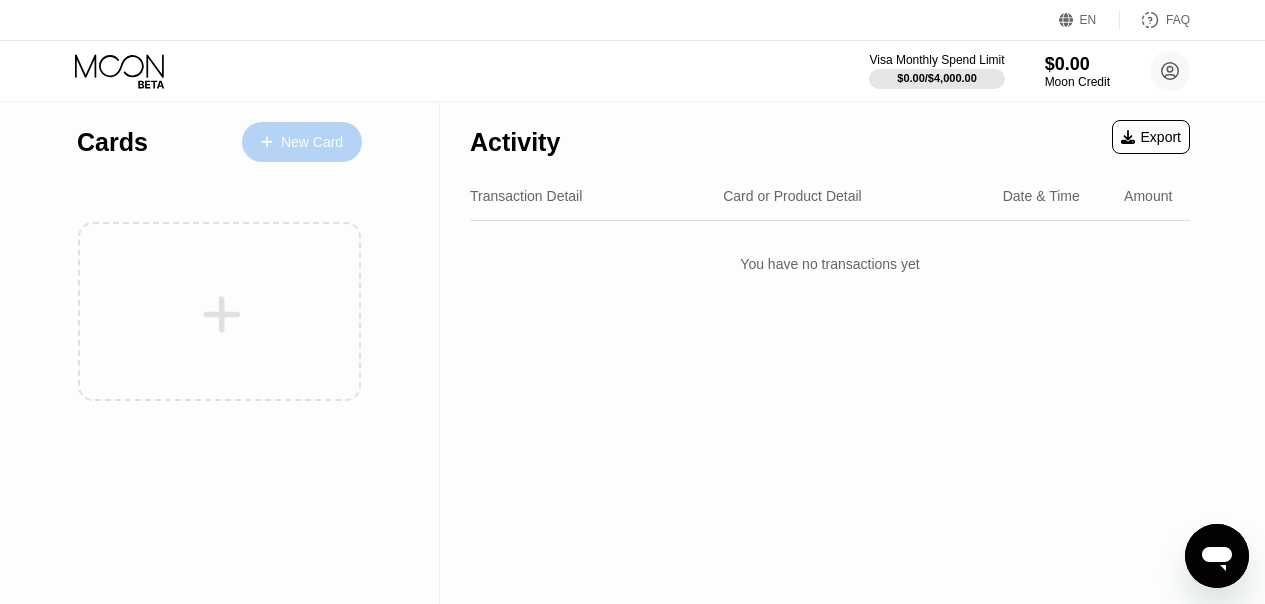 click on "New Card" at bounding box center (312, 142) 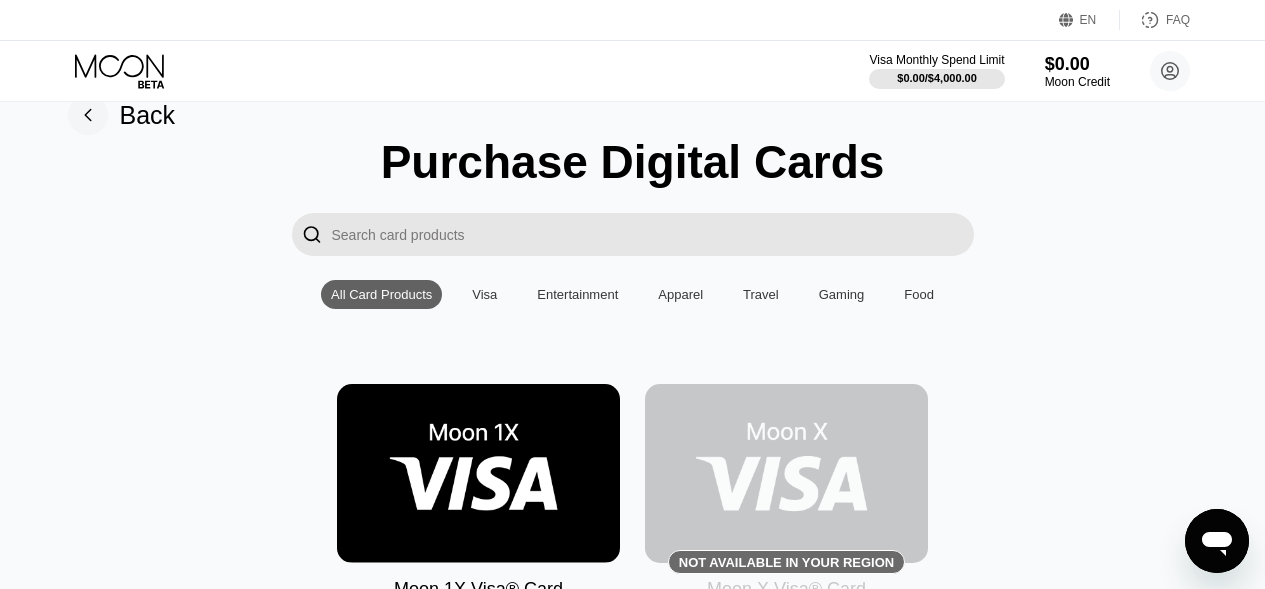 scroll, scrollTop: 12, scrollLeft: 0, axis: vertical 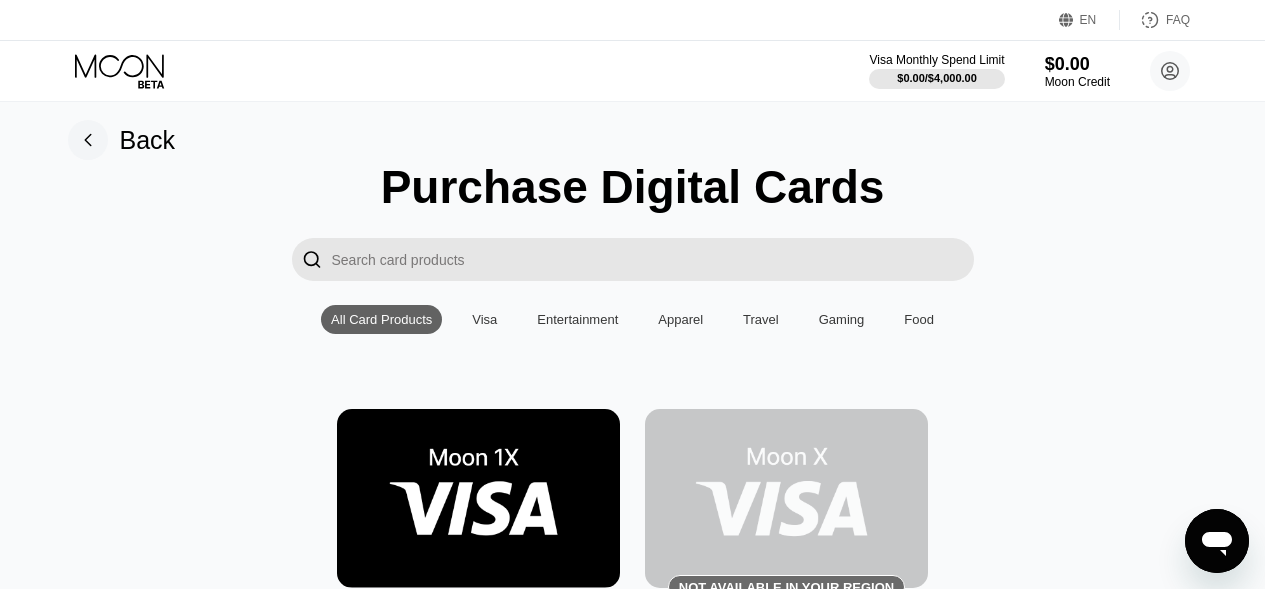 click at bounding box center [478, 498] 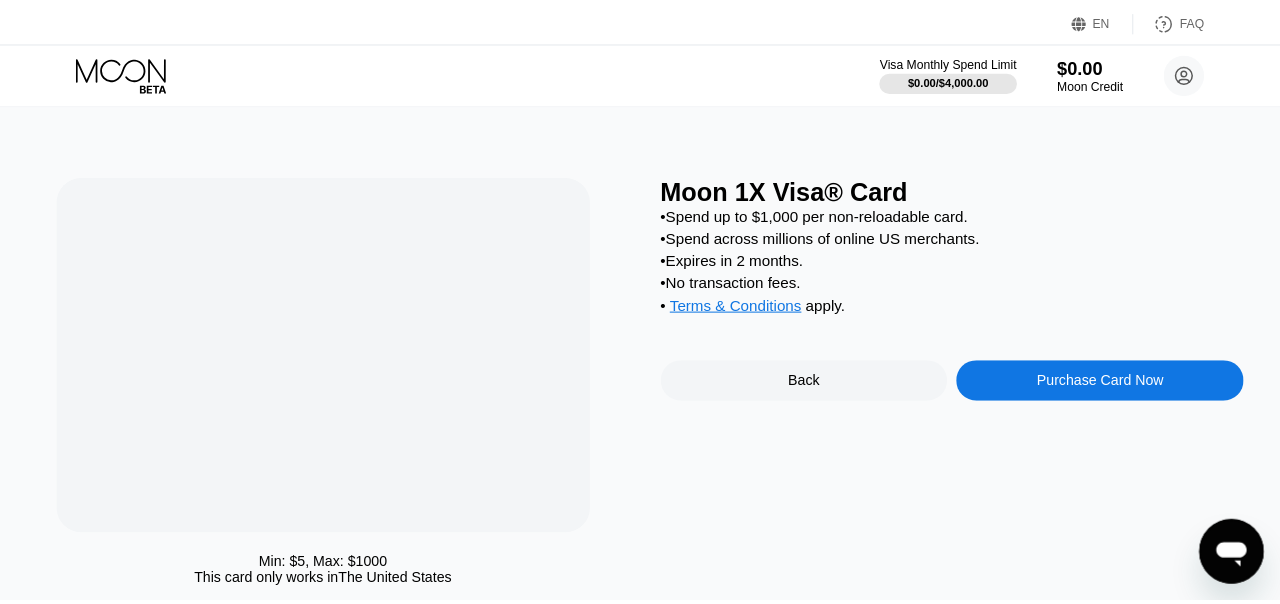 scroll, scrollTop: 0, scrollLeft: 0, axis: both 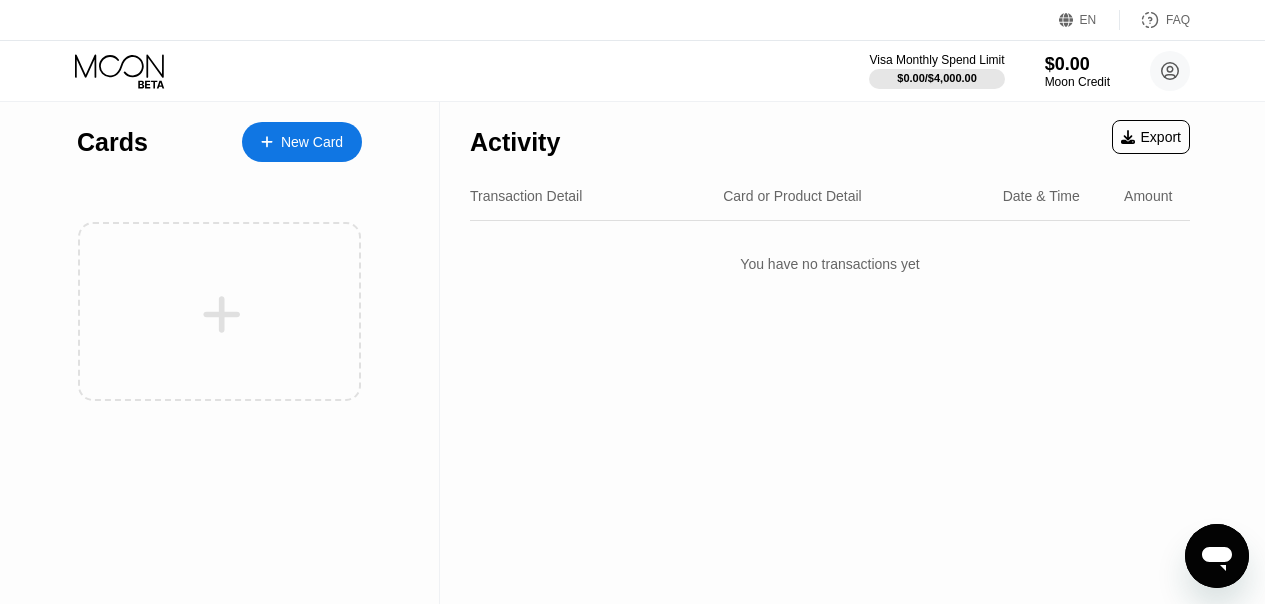 click on "New Card" at bounding box center (312, 142) 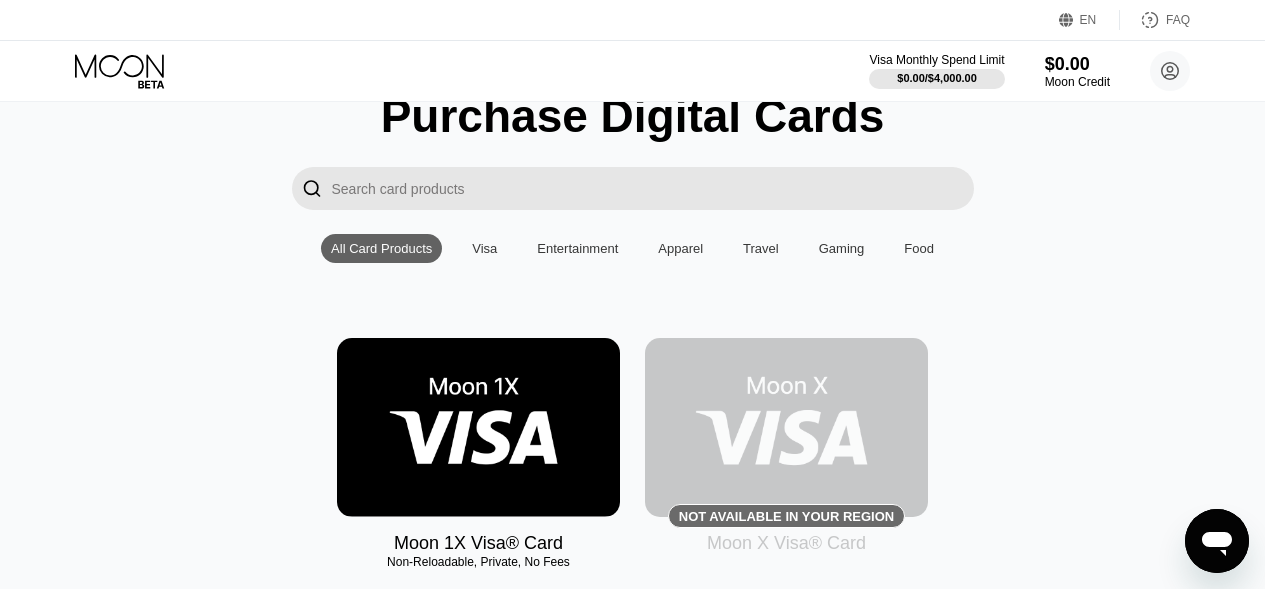 scroll, scrollTop: 84, scrollLeft: 0, axis: vertical 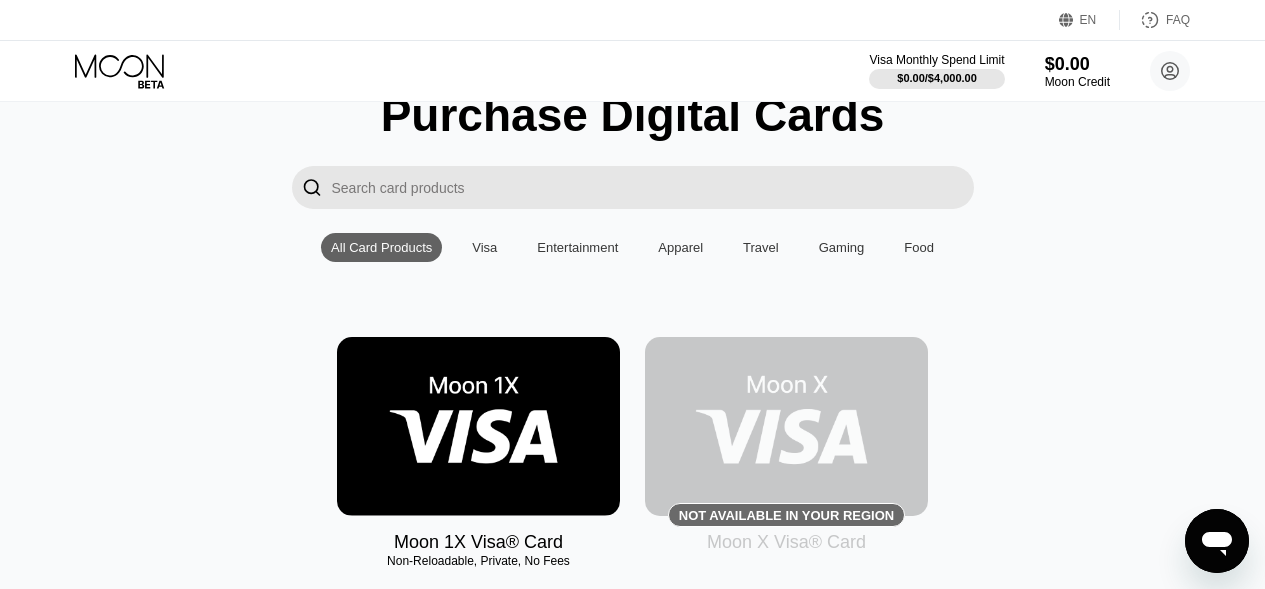 click at bounding box center [786, 426] 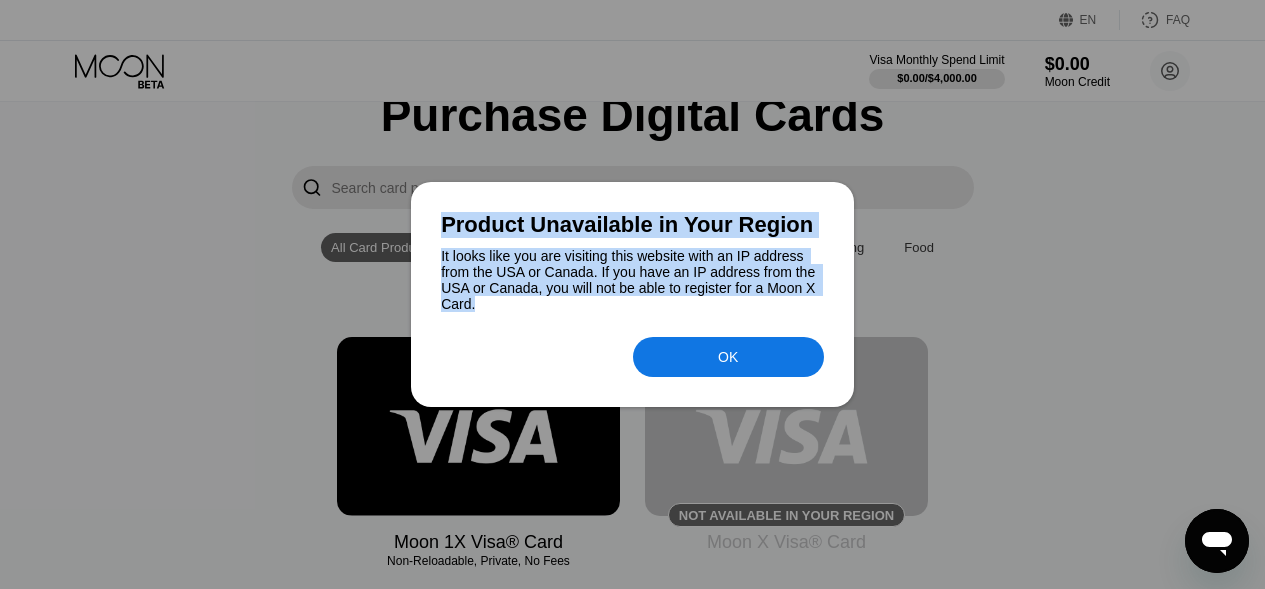 drag, startPoint x: 537, startPoint y: 311, endPoint x: 430, endPoint y: 229, distance: 134.80727 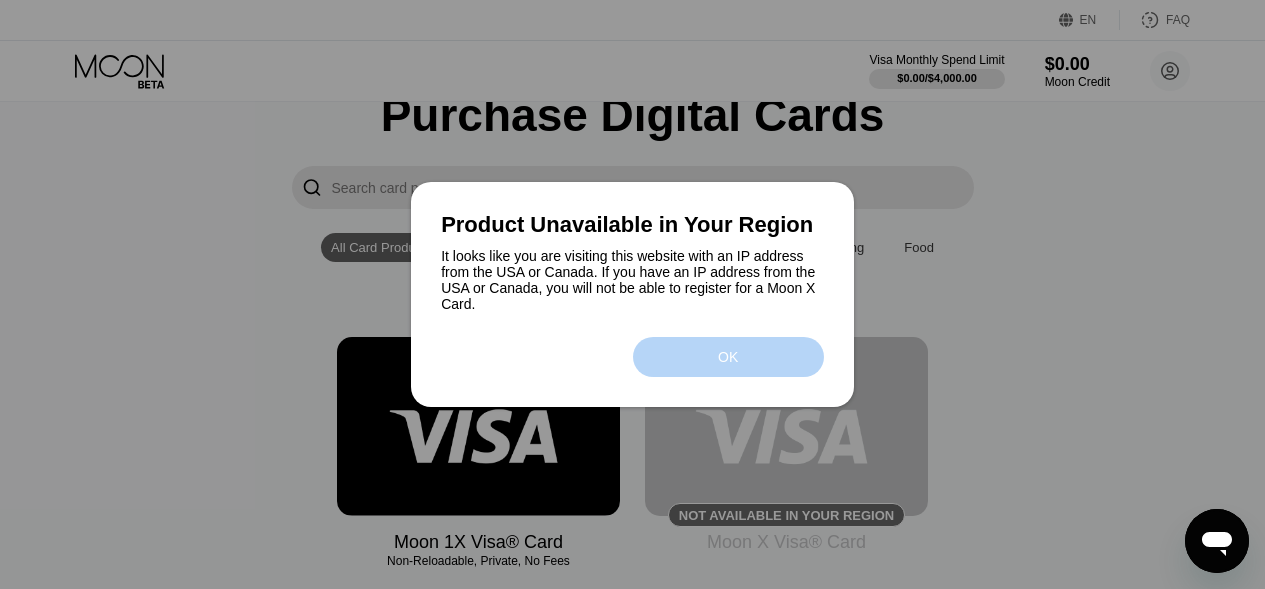click on "OK" at bounding box center [728, 357] 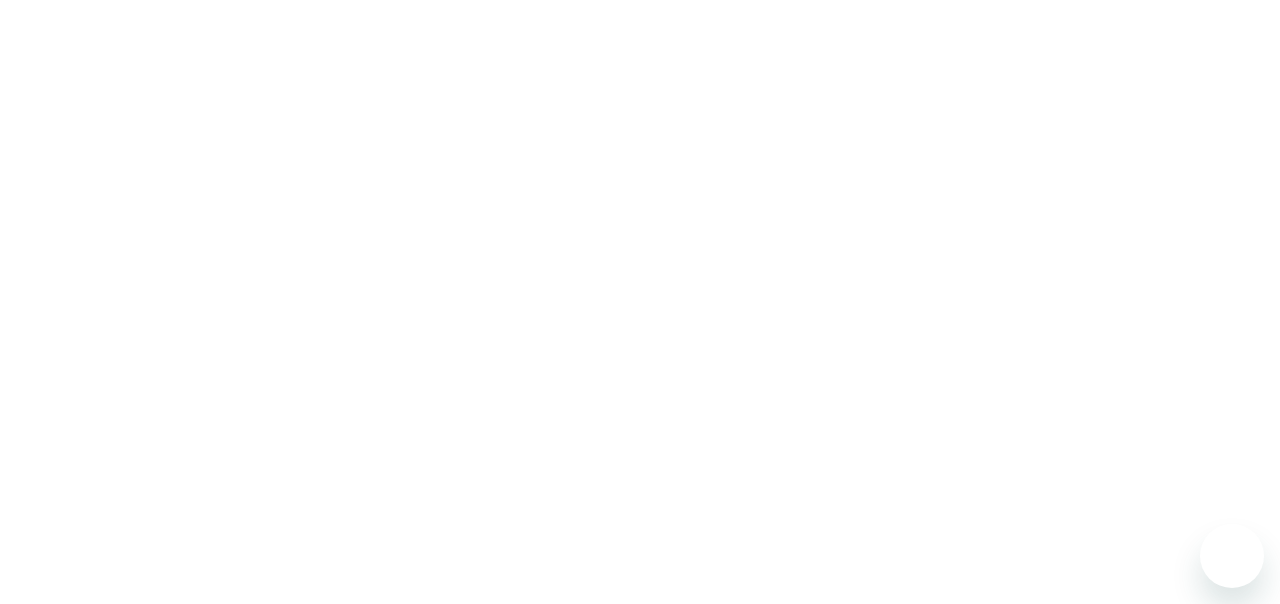 scroll, scrollTop: 0, scrollLeft: 0, axis: both 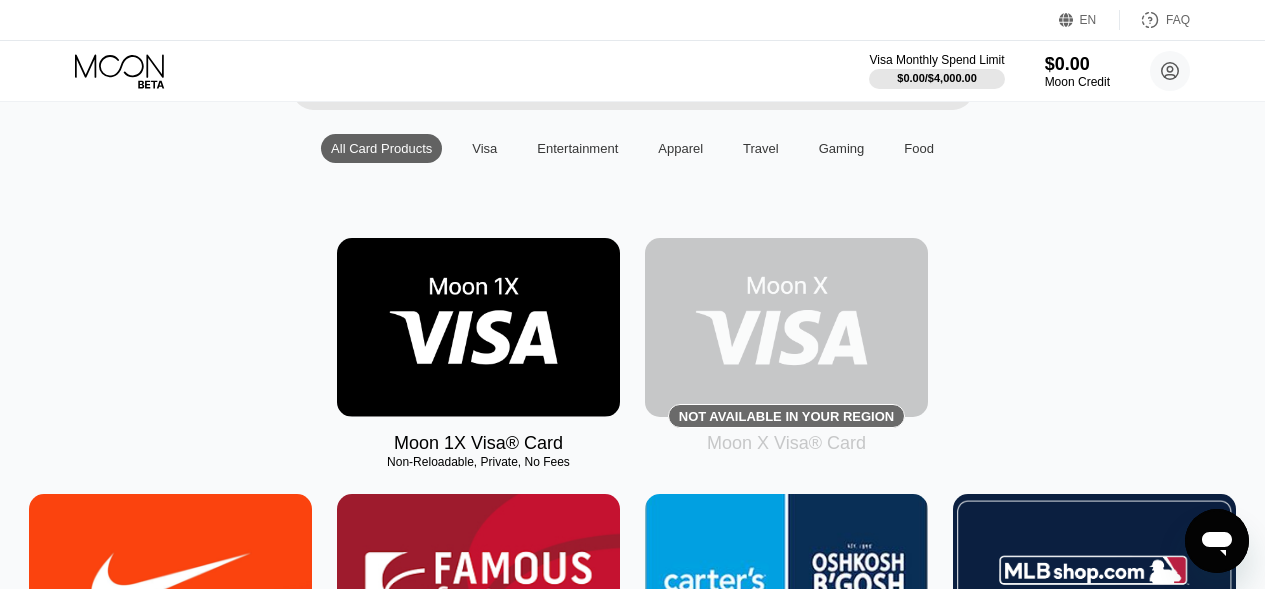 click at bounding box center [786, 327] 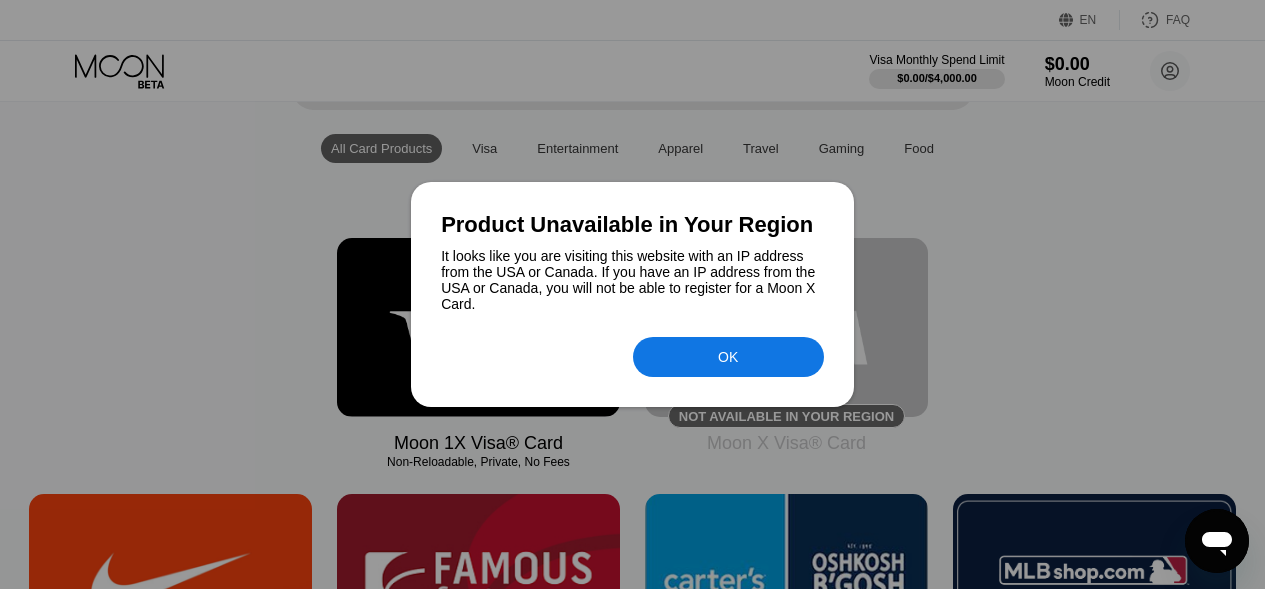 click on "OK" at bounding box center (632, 349) 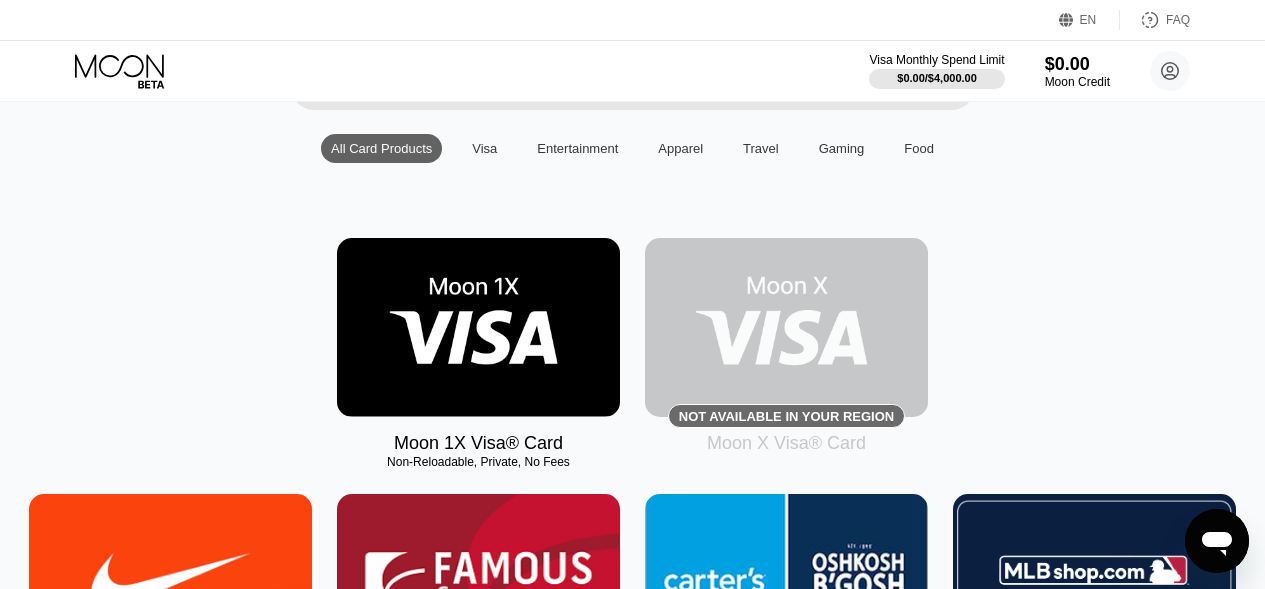 click on "Moon 1X Visa® Card Non-Reloadable, Private, No Fees Not available in your region Moon X Visa® Card" at bounding box center [633, 346] 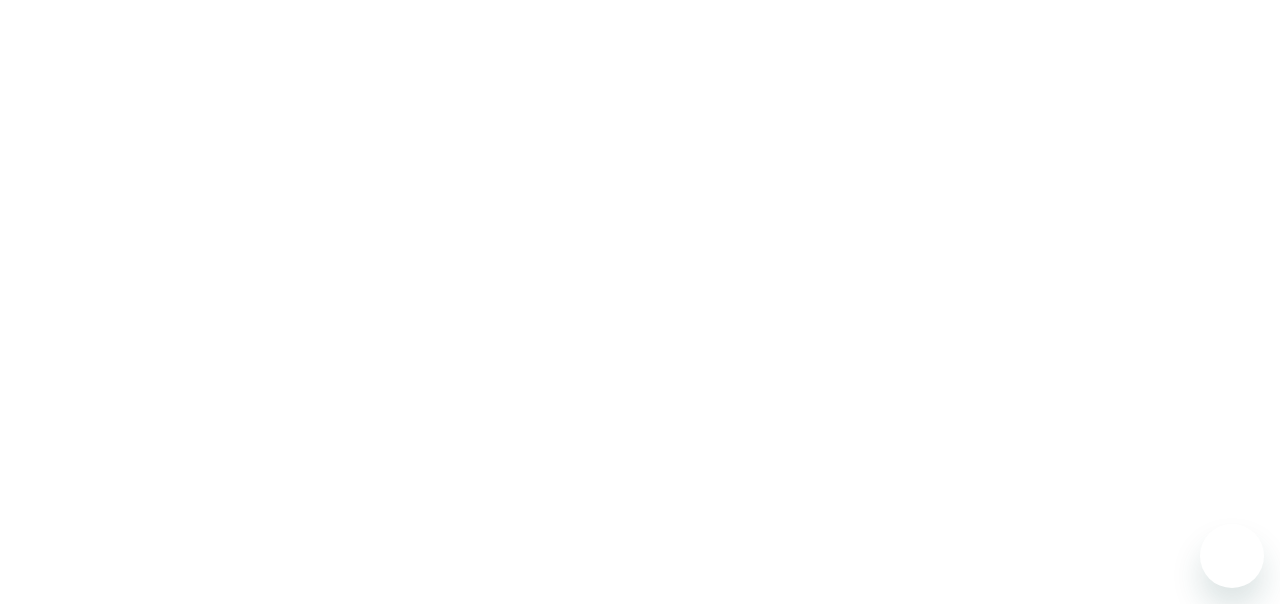 scroll, scrollTop: 0, scrollLeft: 0, axis: both 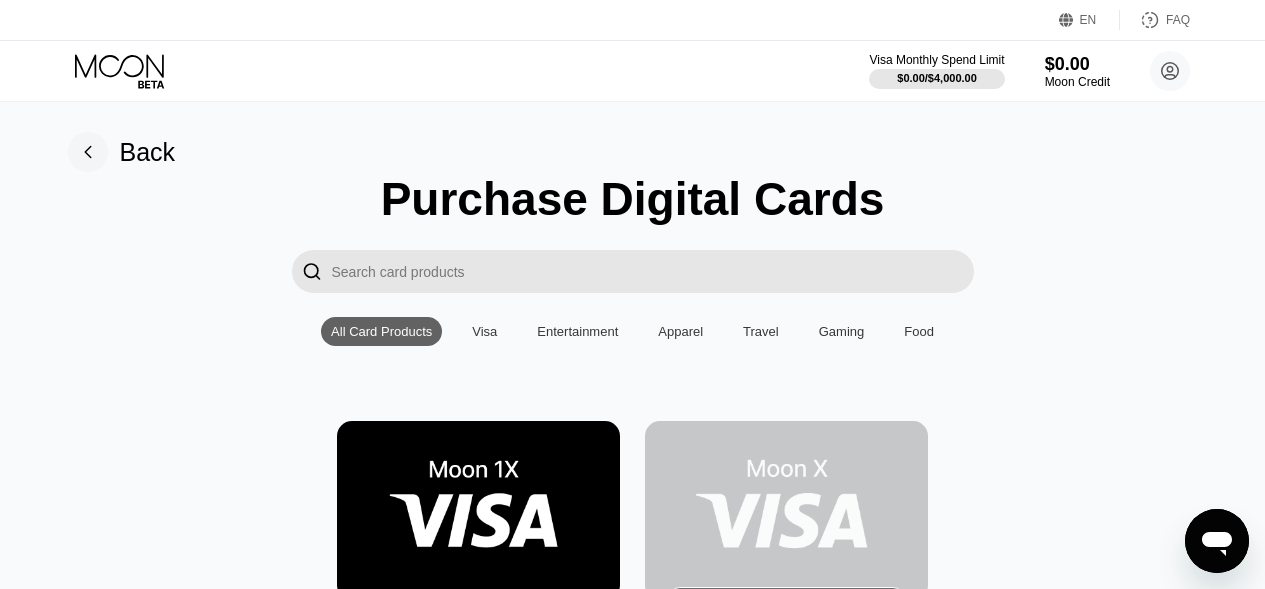 click on "Visa" at bounding box center [484, 331] 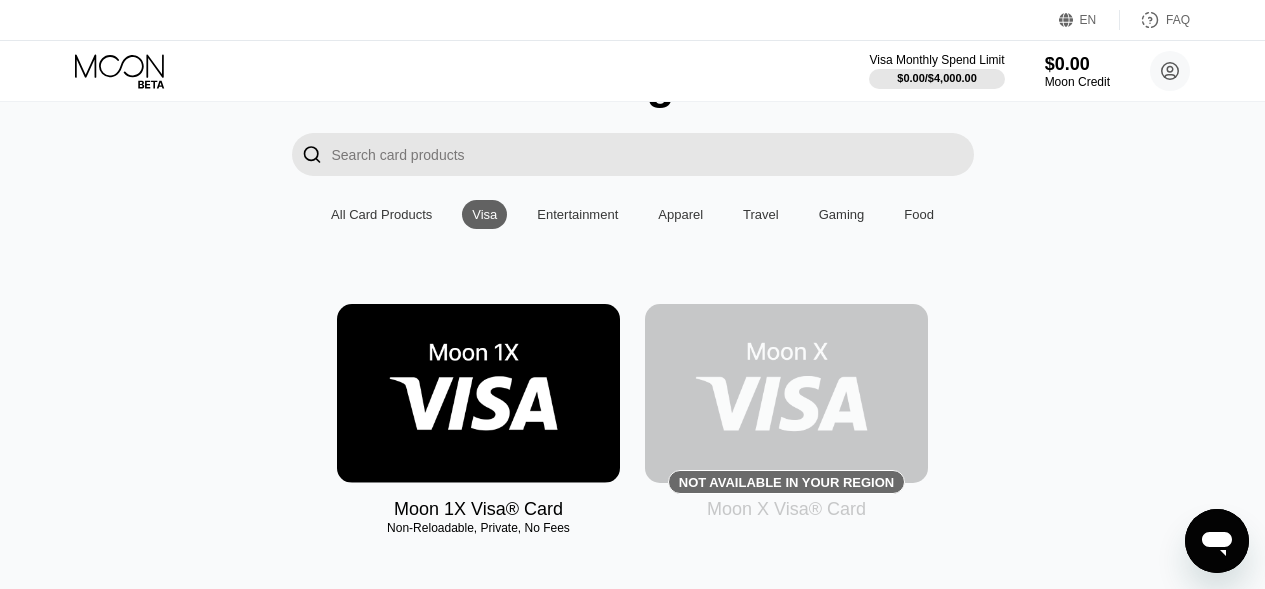 scroll, scrollTop: 100, scrollLeft: 0, axis: vertical 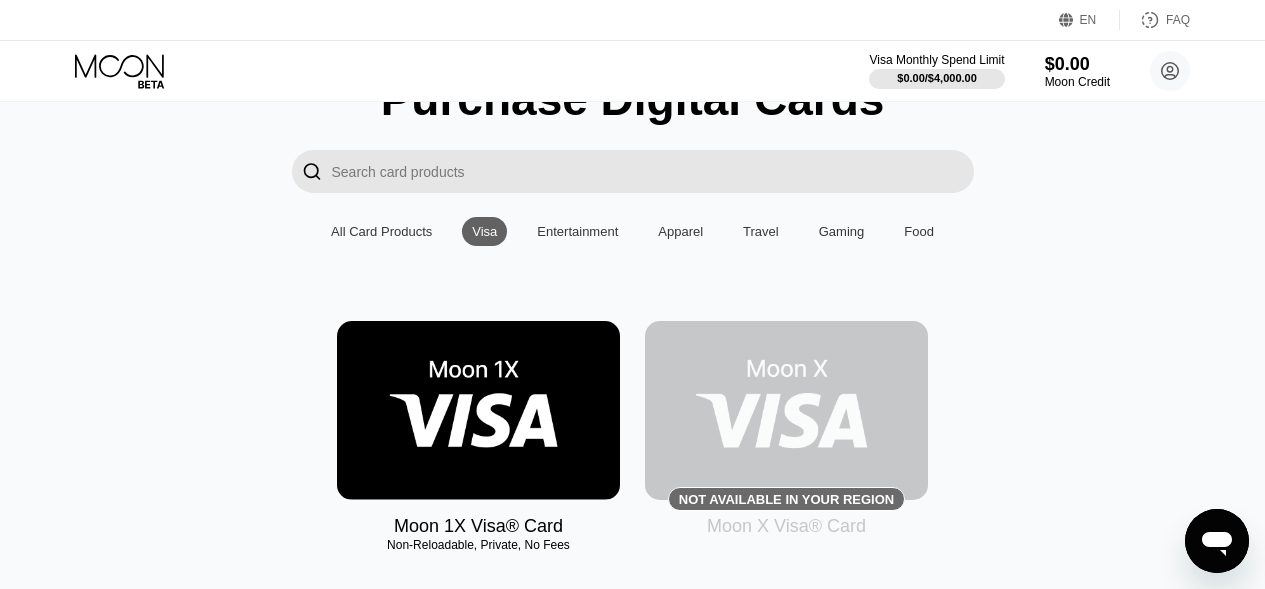 click on "All Card Products" at bounding box center (381, 231) 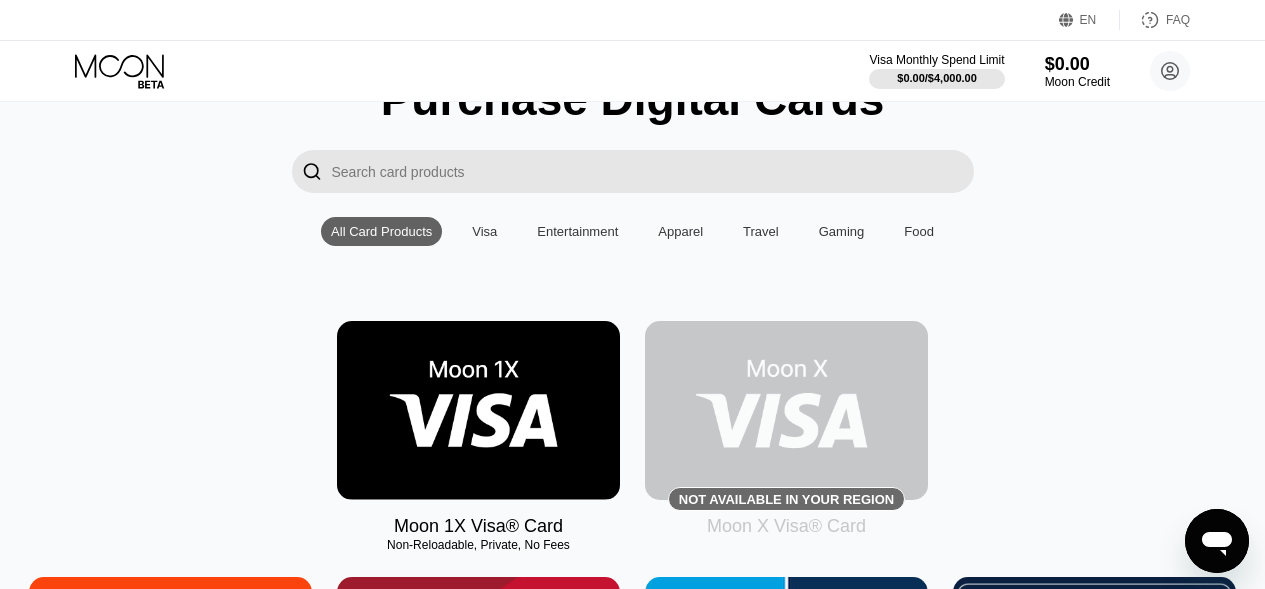 click at bounding box center [786, 410] 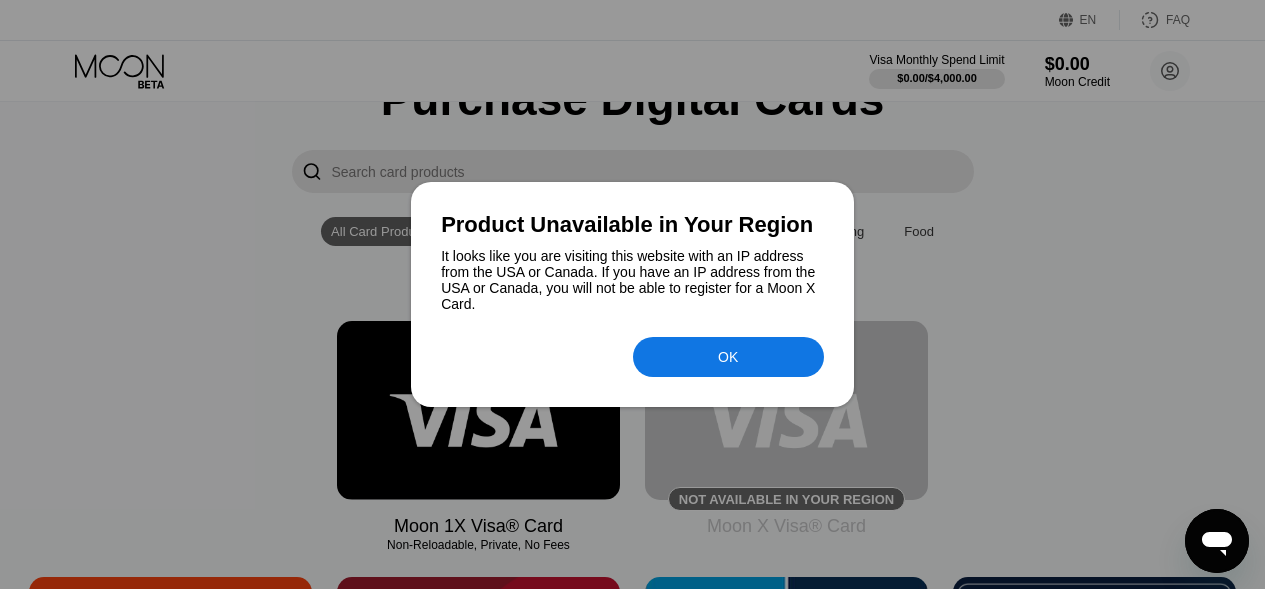 click on "OK" at bounding box center (728, 357) 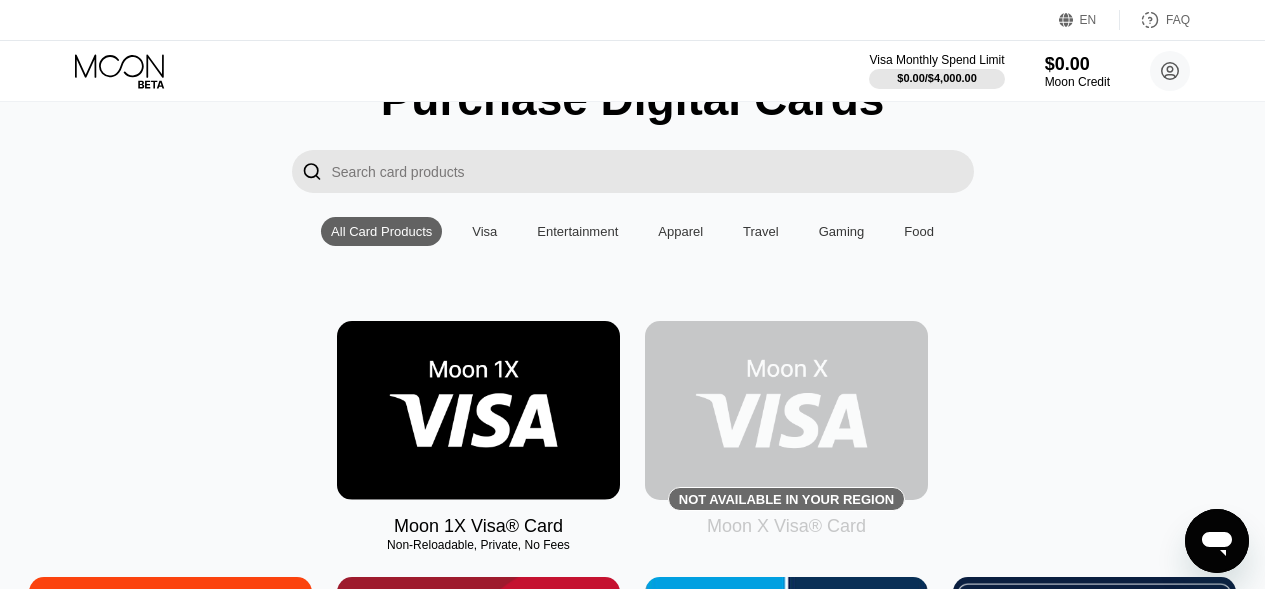 click at bounding box center [786, 410] 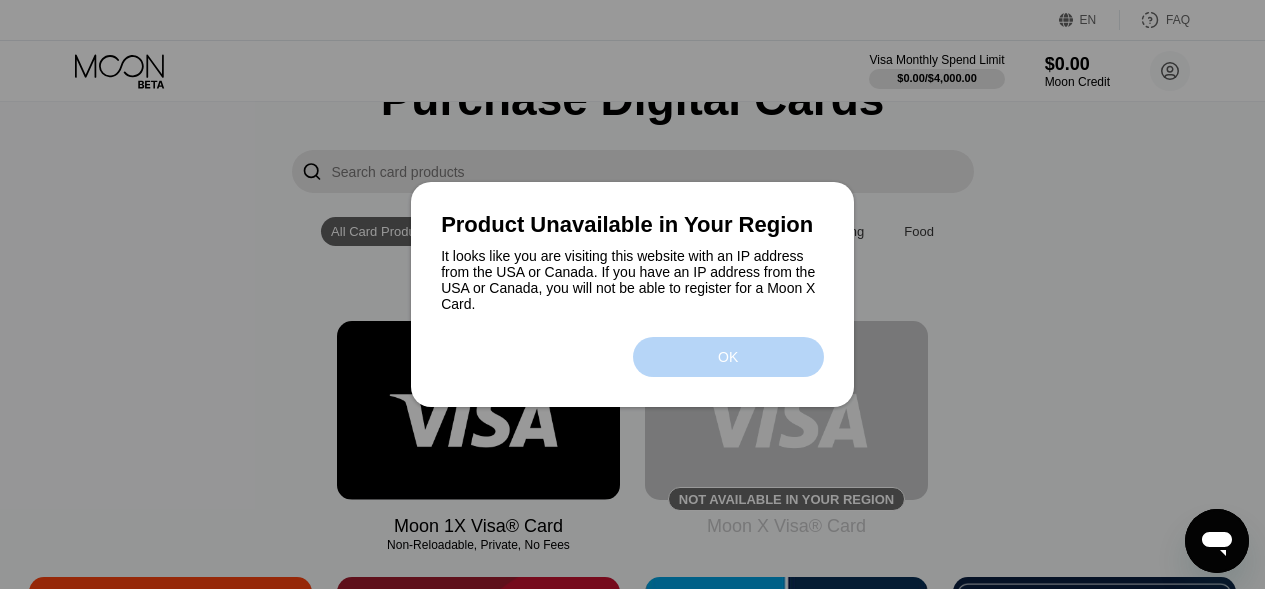 click on "OK" at bounding box center [728, 357] 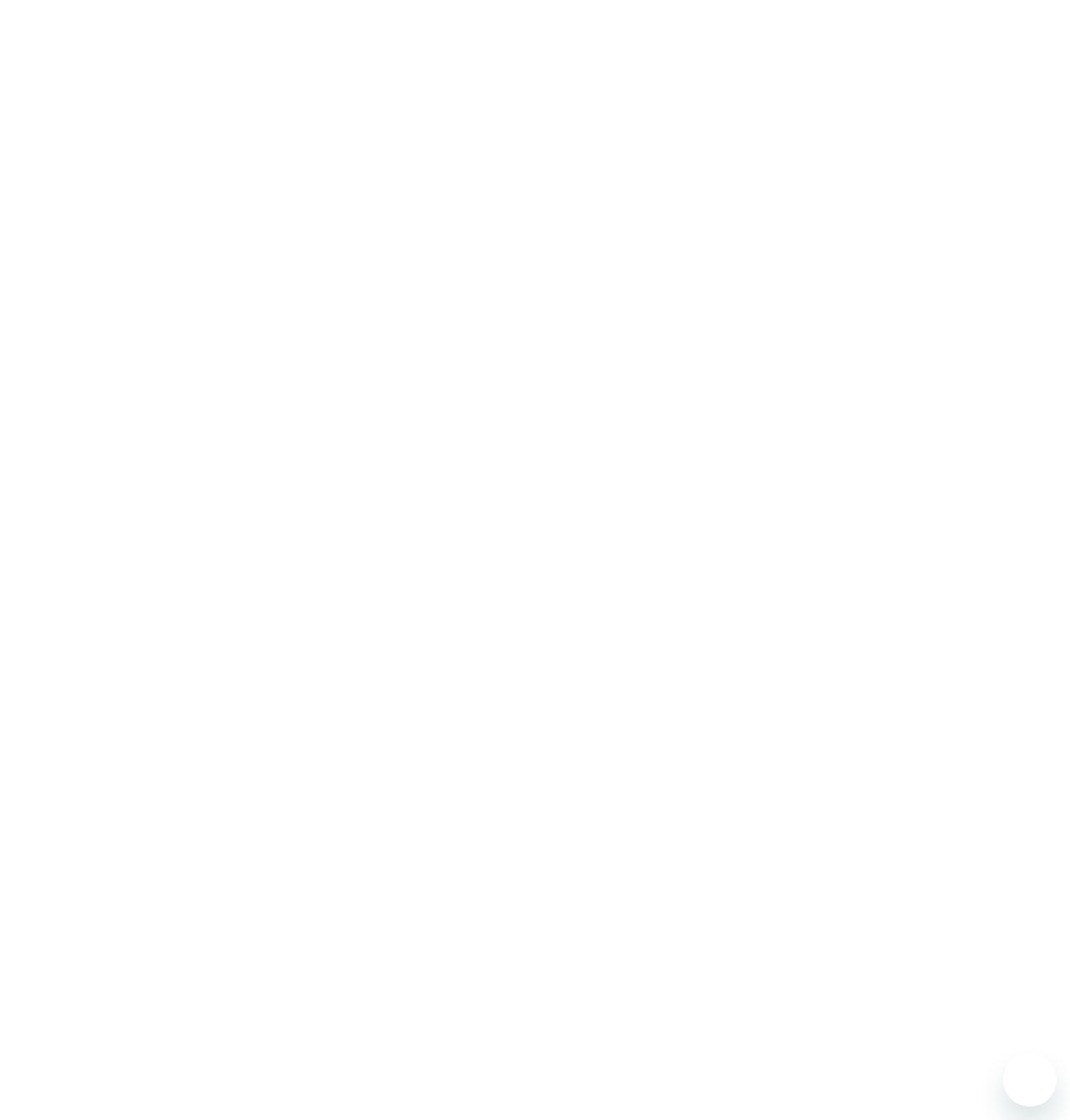 scroll, scrollTop: 0, scrollLeft: 0, axis: both 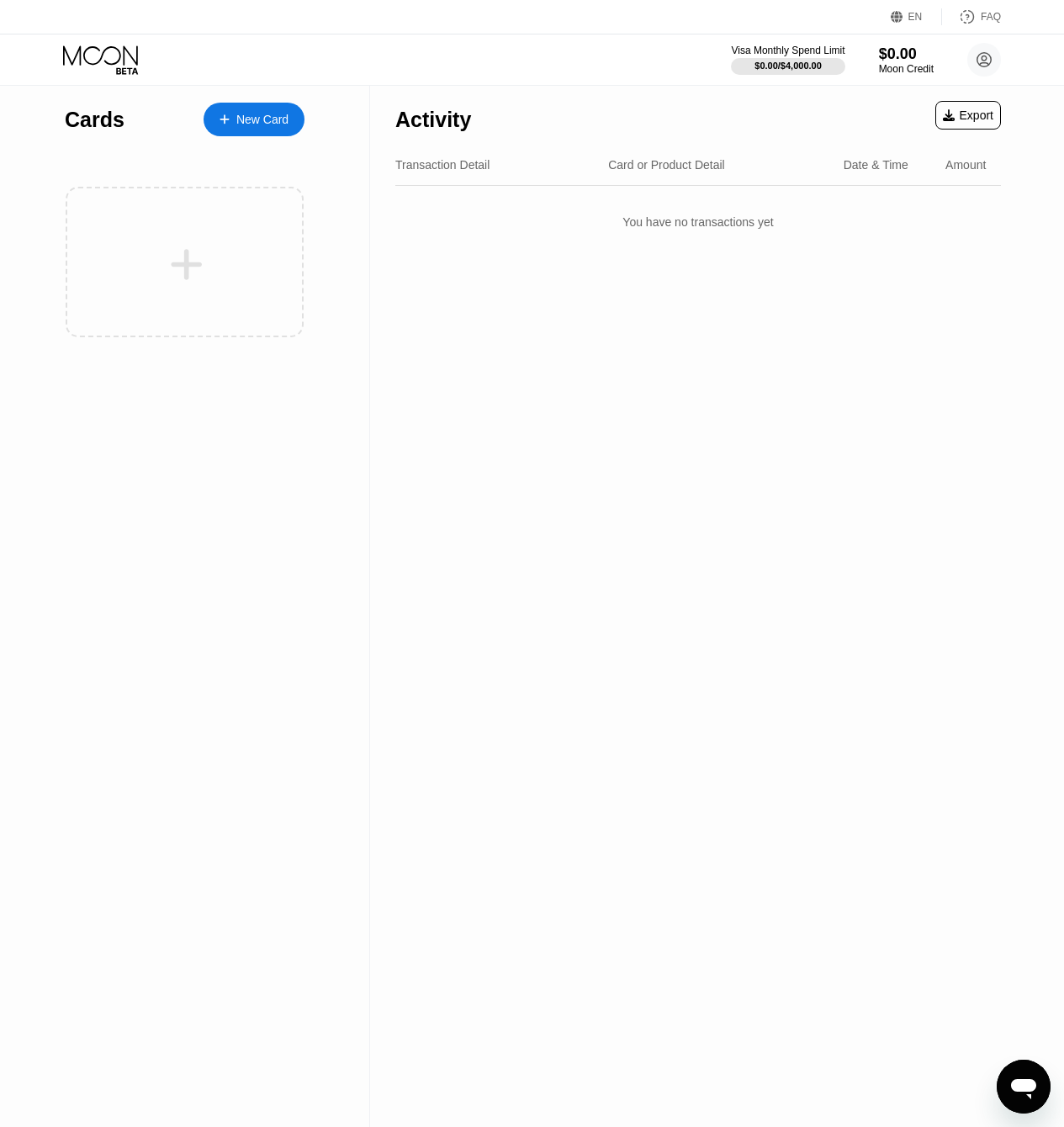 click on "New Card" at bounding box center (262, 119) 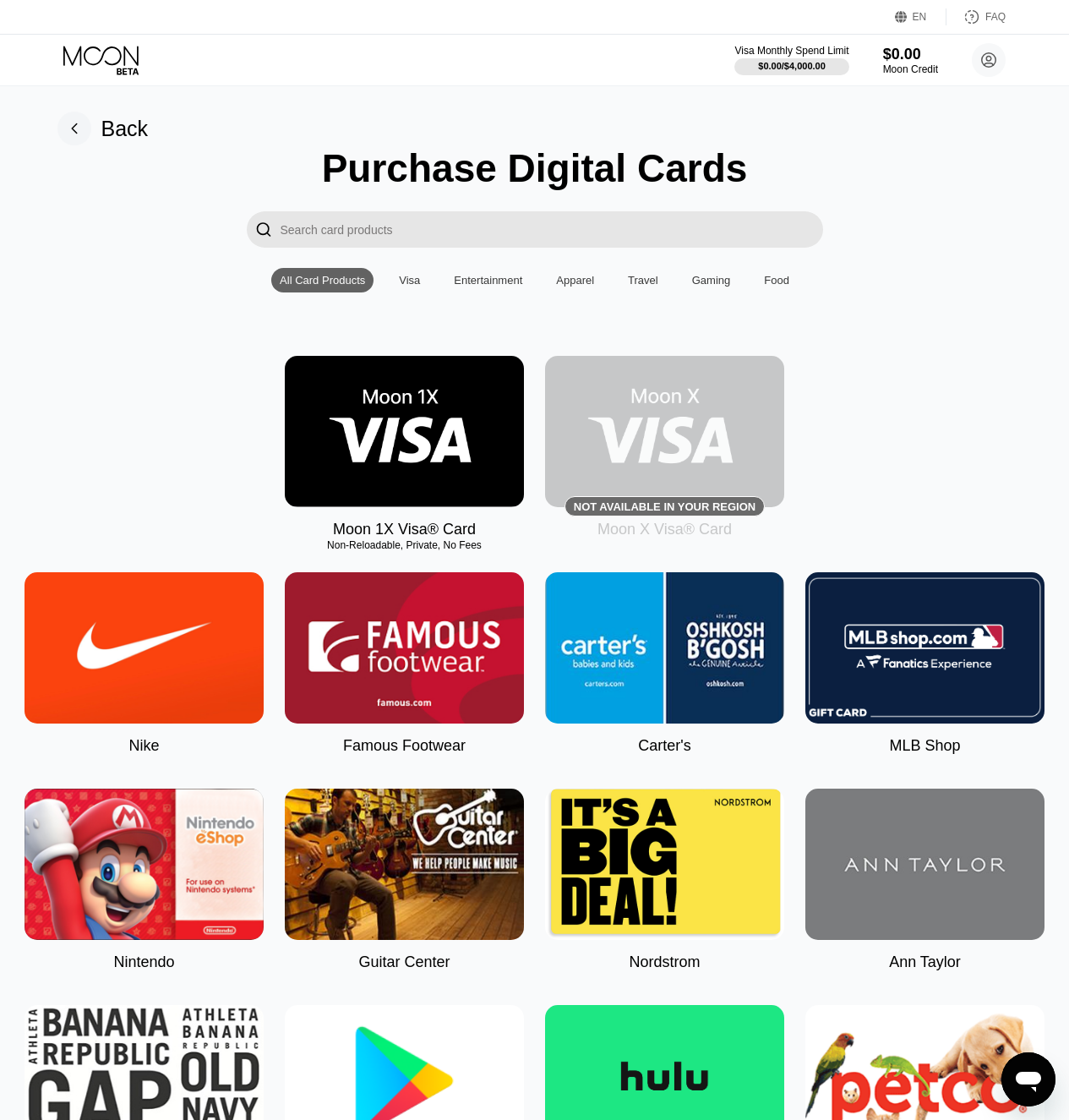 click at bounding box center [664, 431] 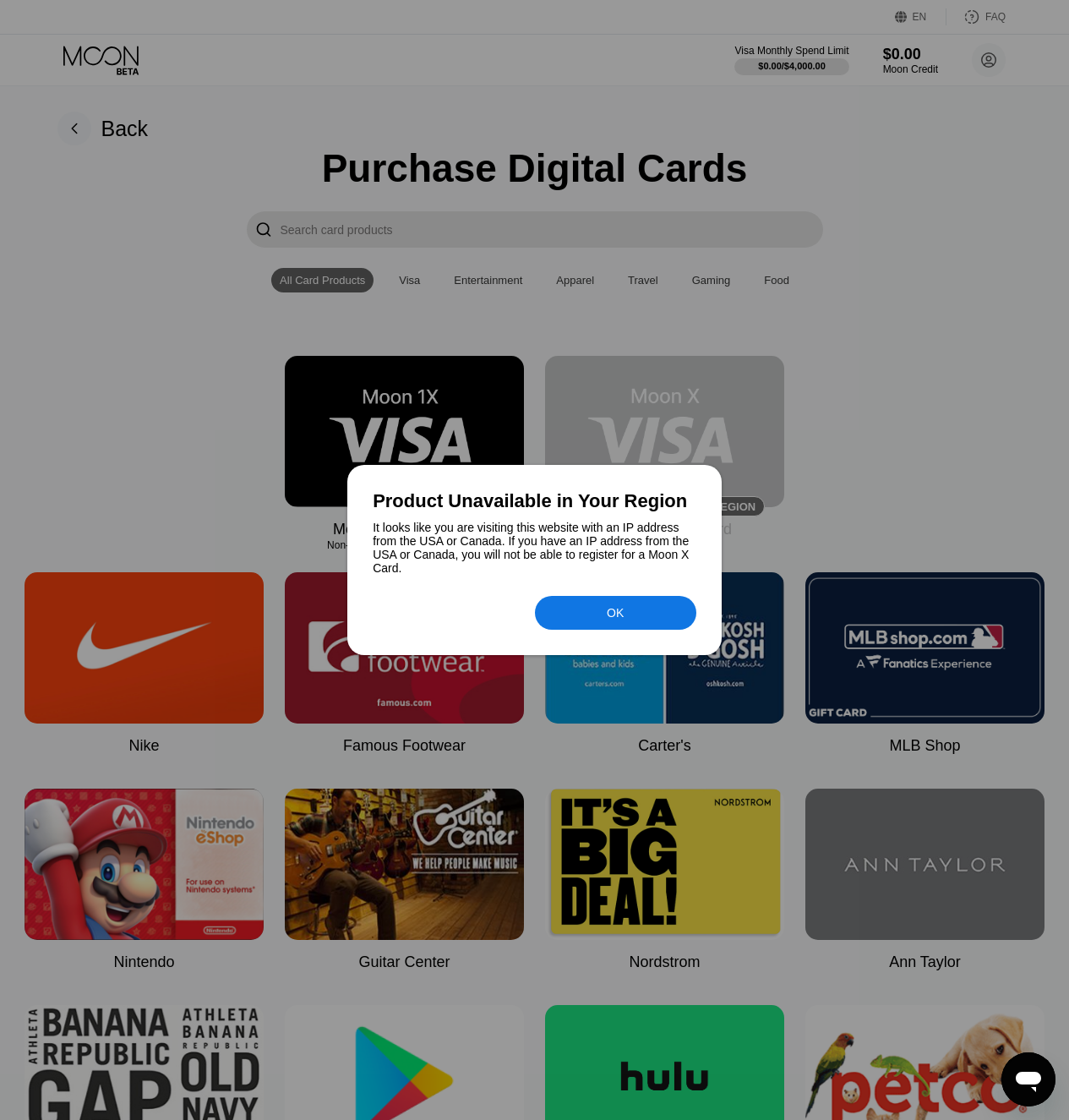 click on "OK" at bounding box center (615, 613) 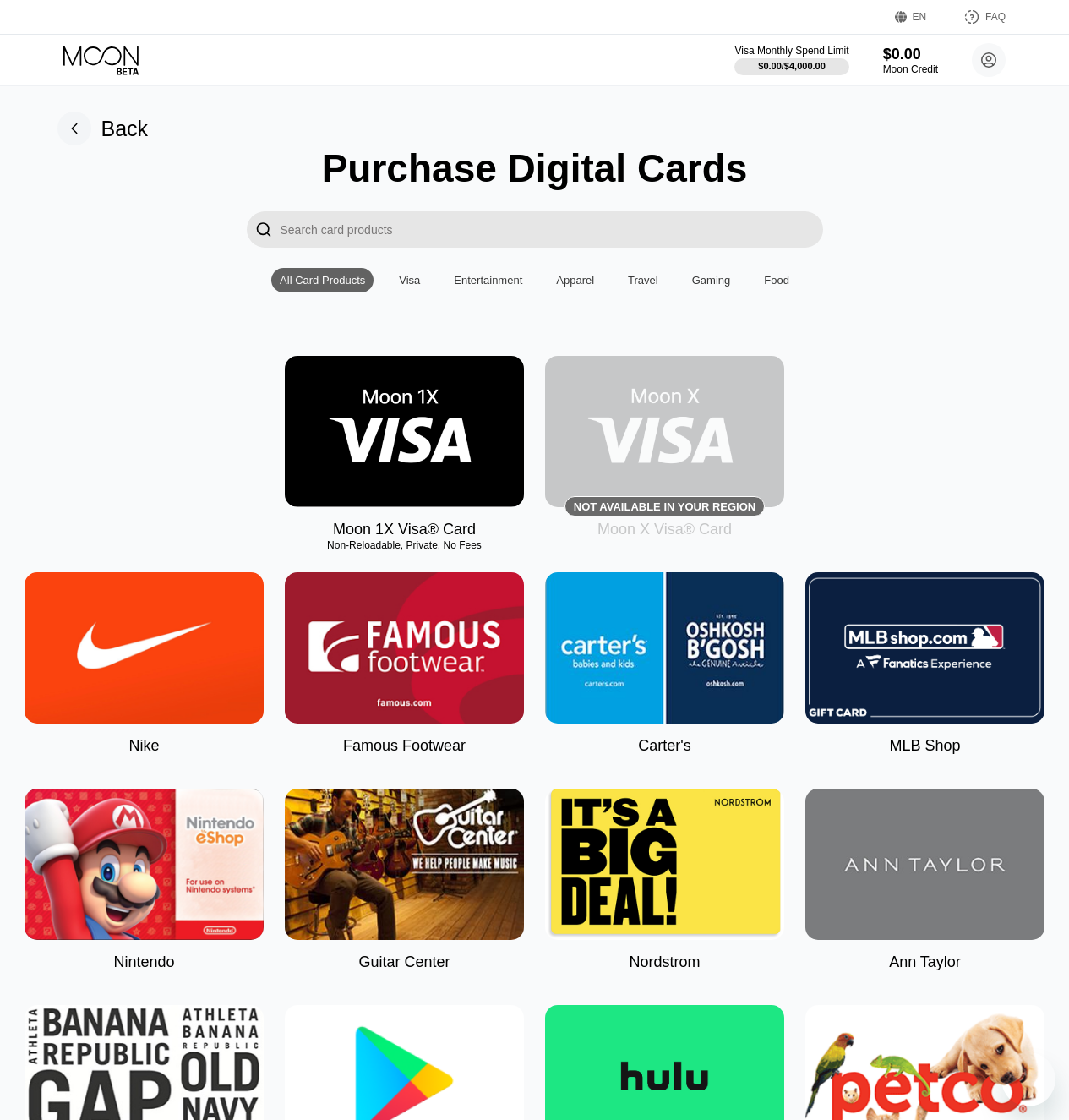 scroll, scrollTop: 0, scrollLeft: 0, axis: both 